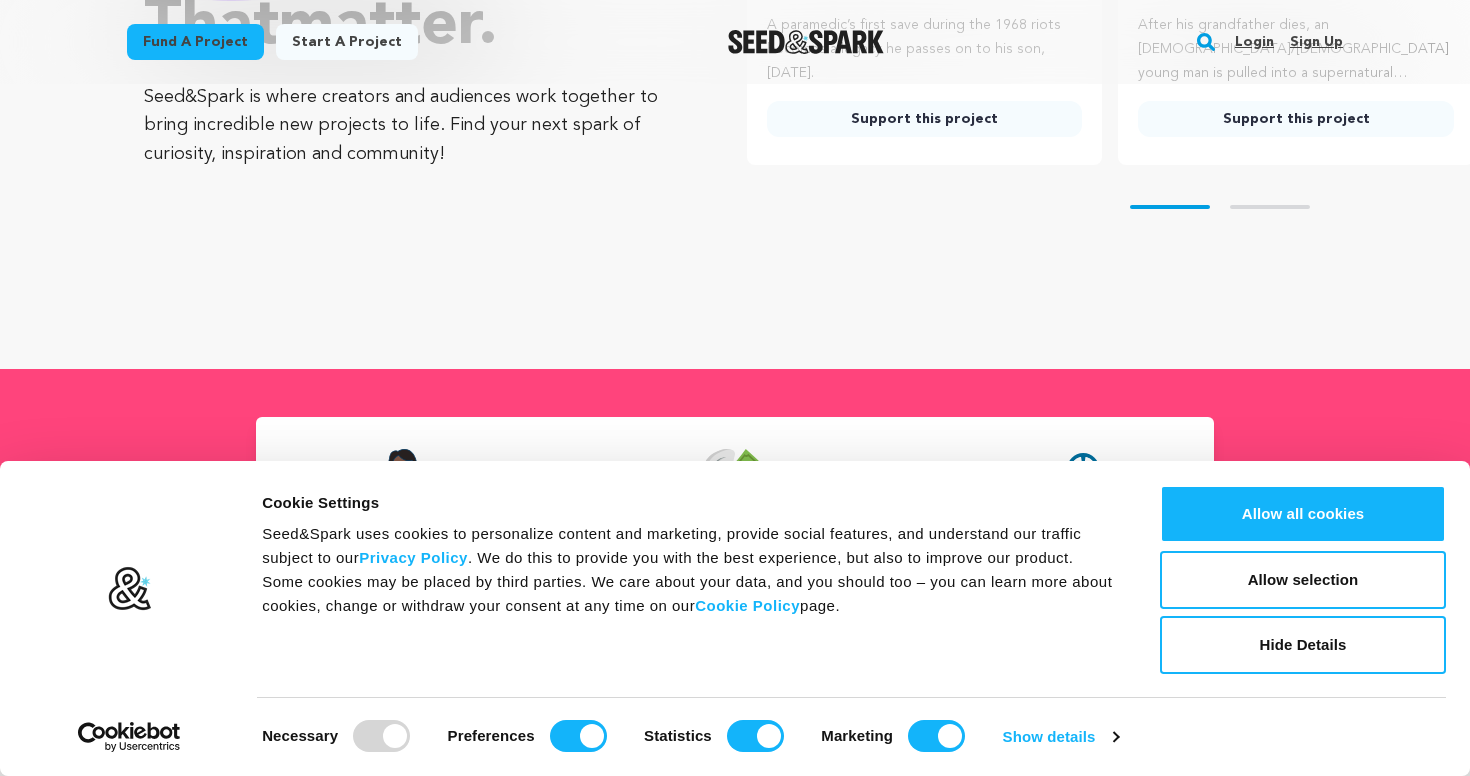scroll, scrollTop: 695, scrollLeft: 0, axis: vertical 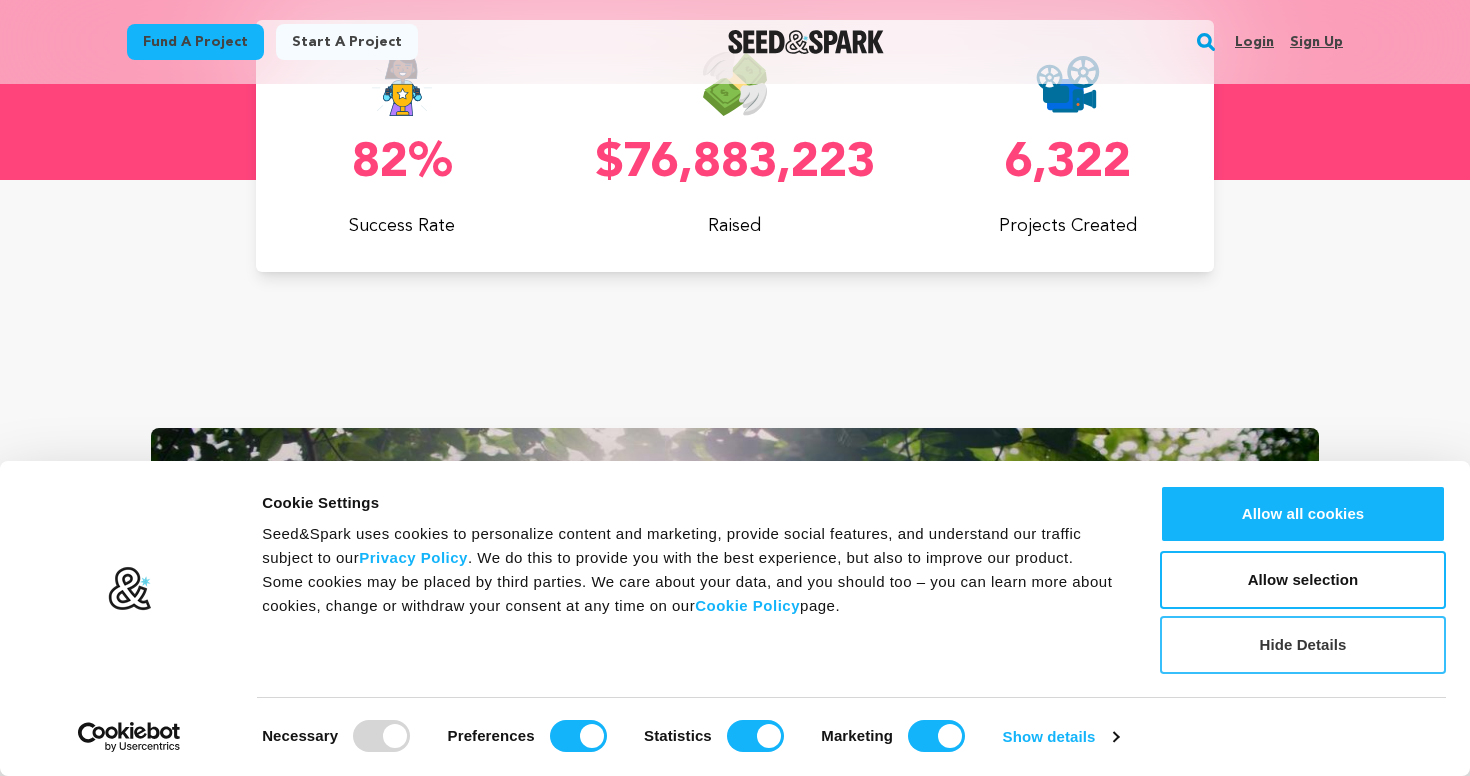 click on "Hide Details" at bounding box center (1303, 645) 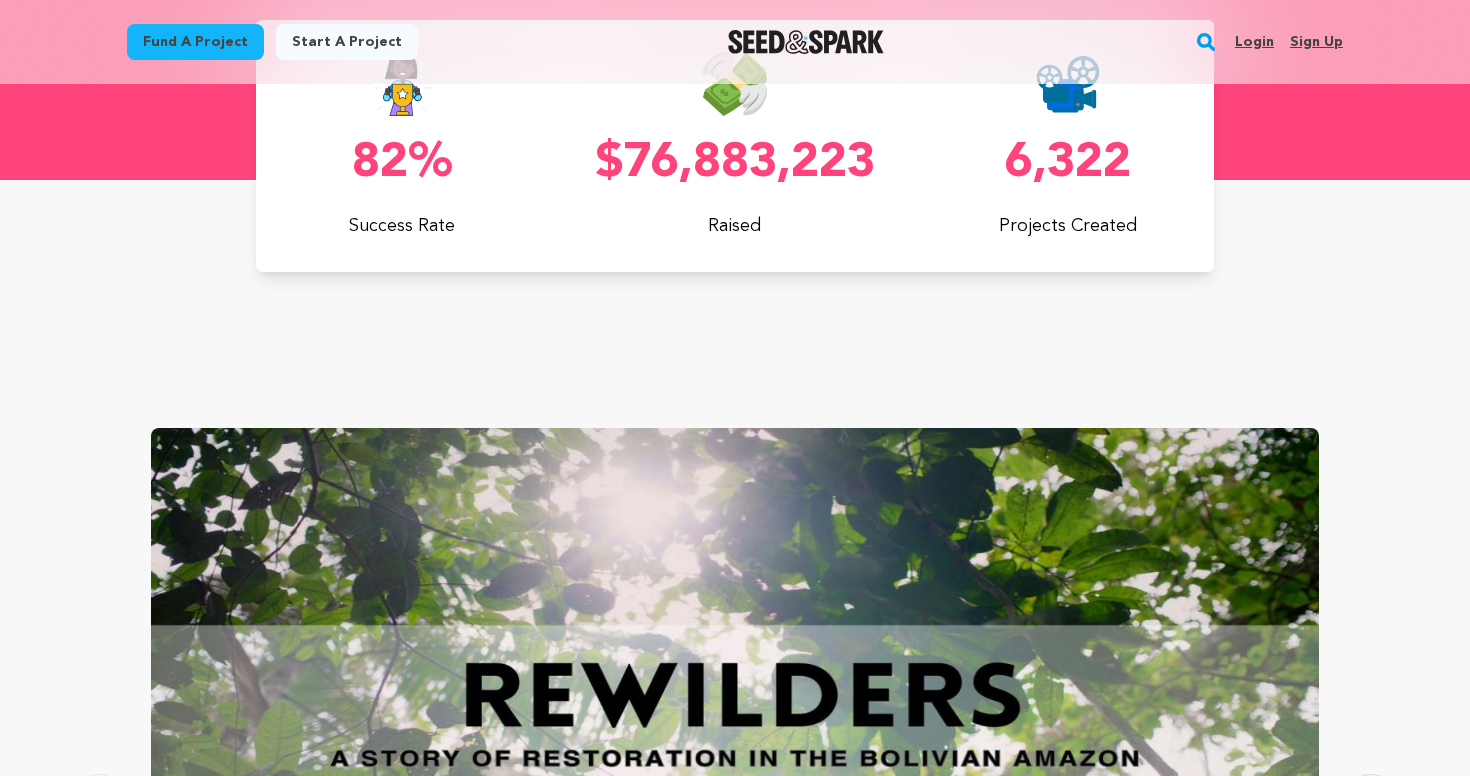 scroll, scrollTop: 0, scrollLeft: 0, axis: both 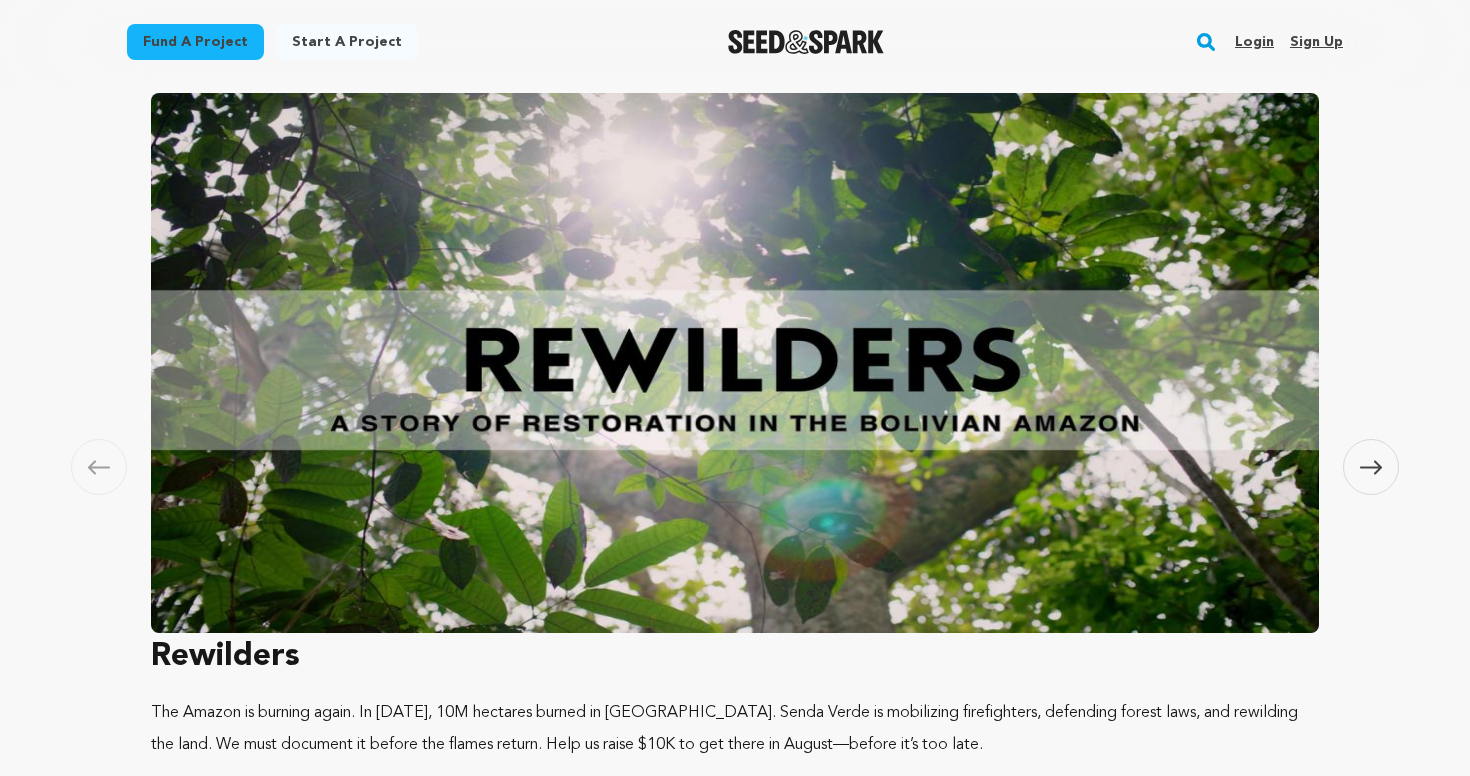 click on "Fund a project" at bounding box center (195, 42) 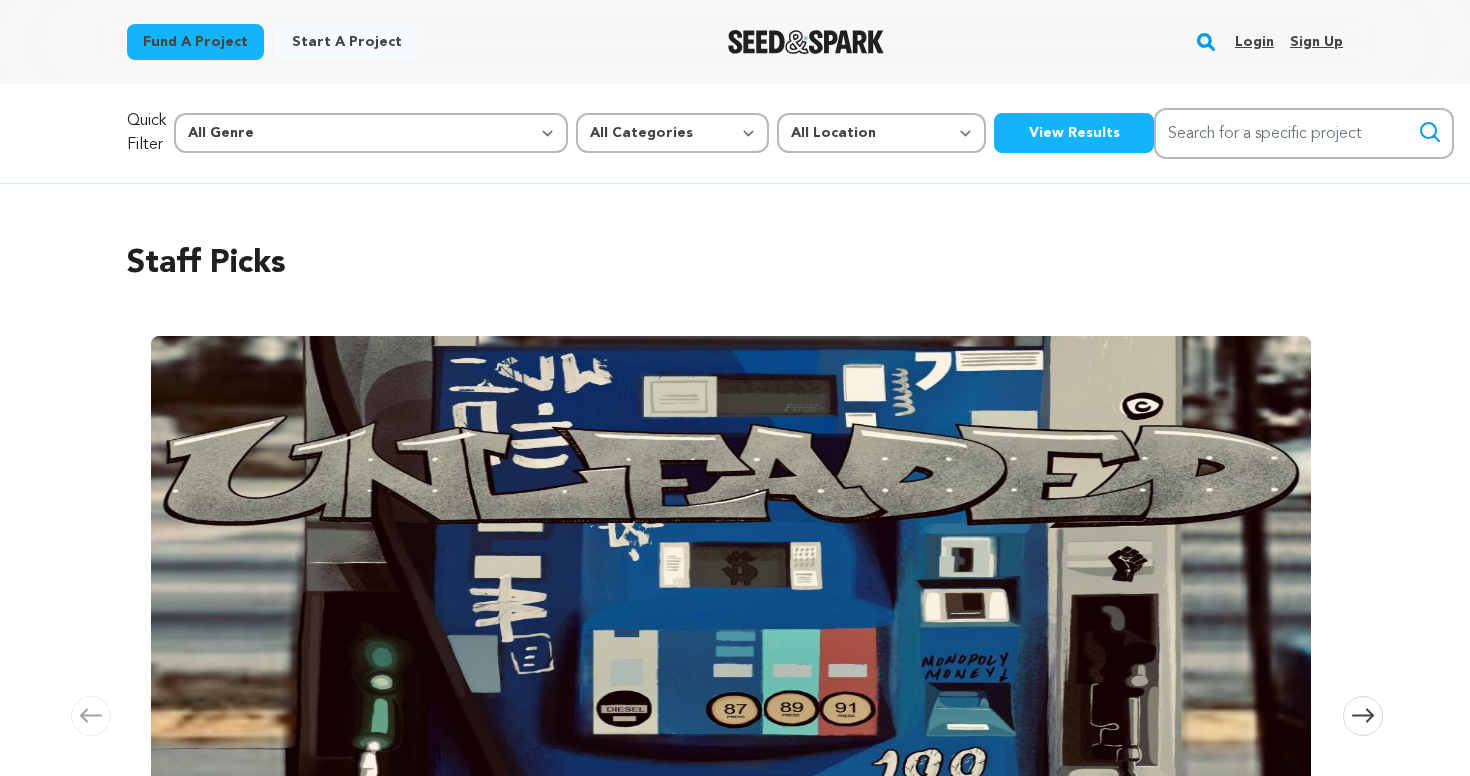 scroll, scrollTop: 0, scrollLeft: 0, axis: both 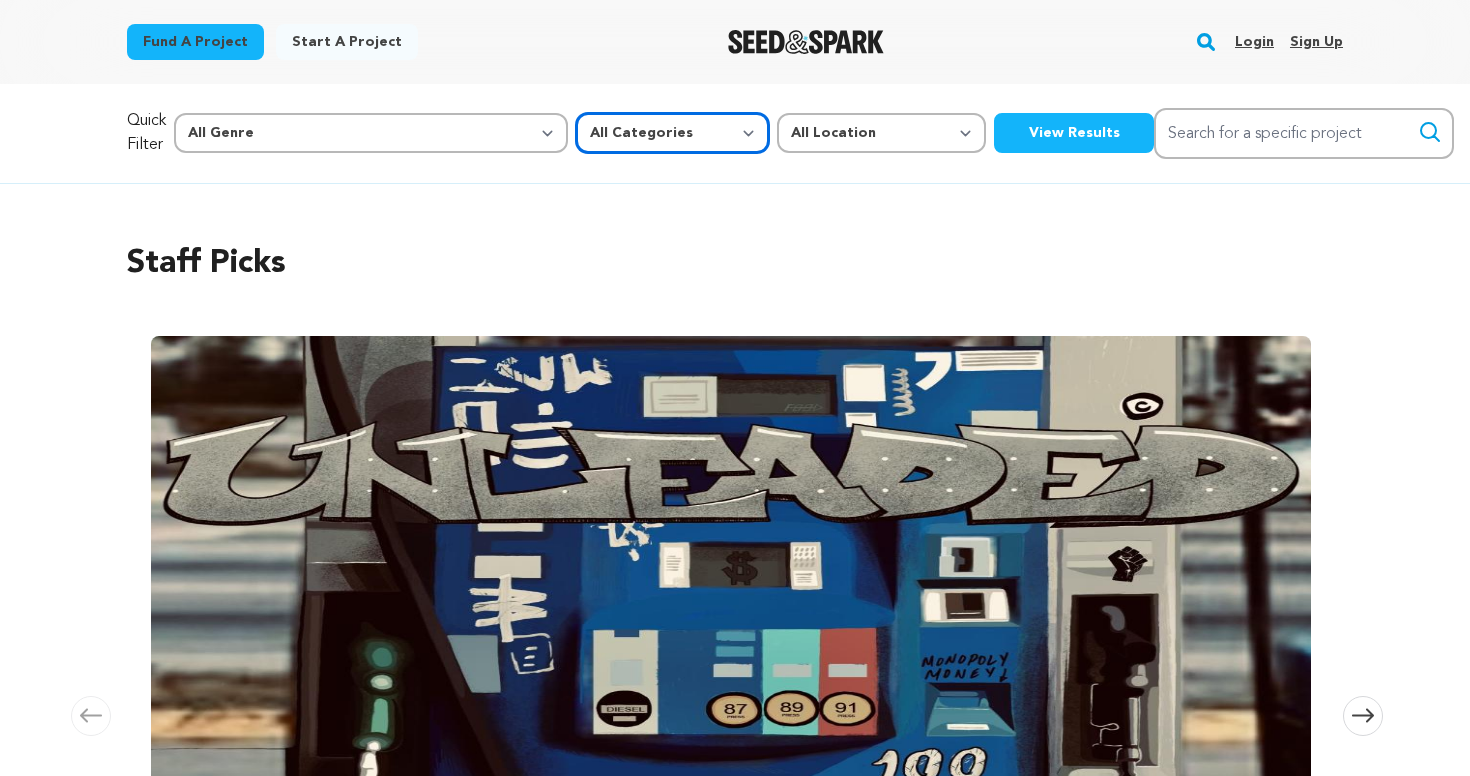 select on "382" 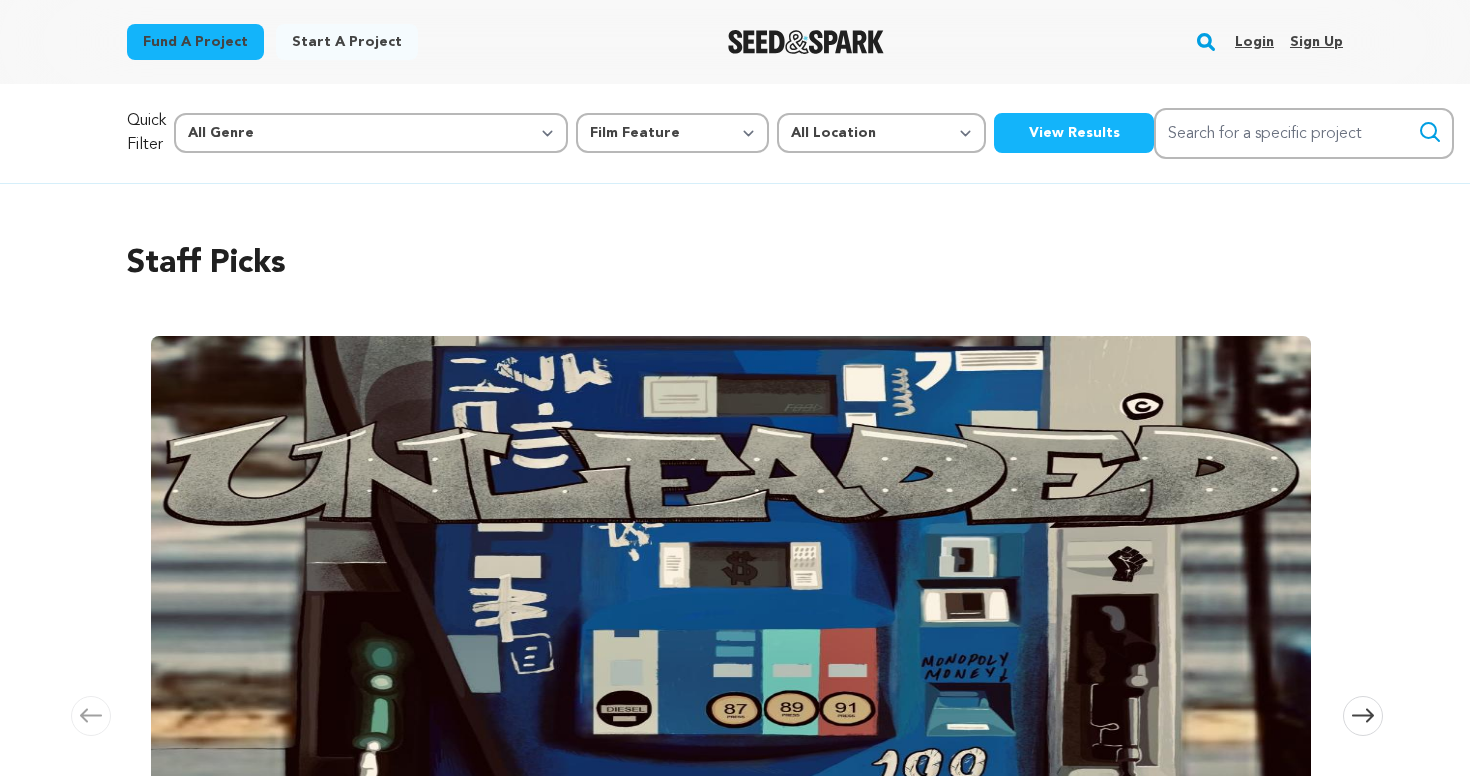 click on "View Results" at bounding box center [1074, 133] 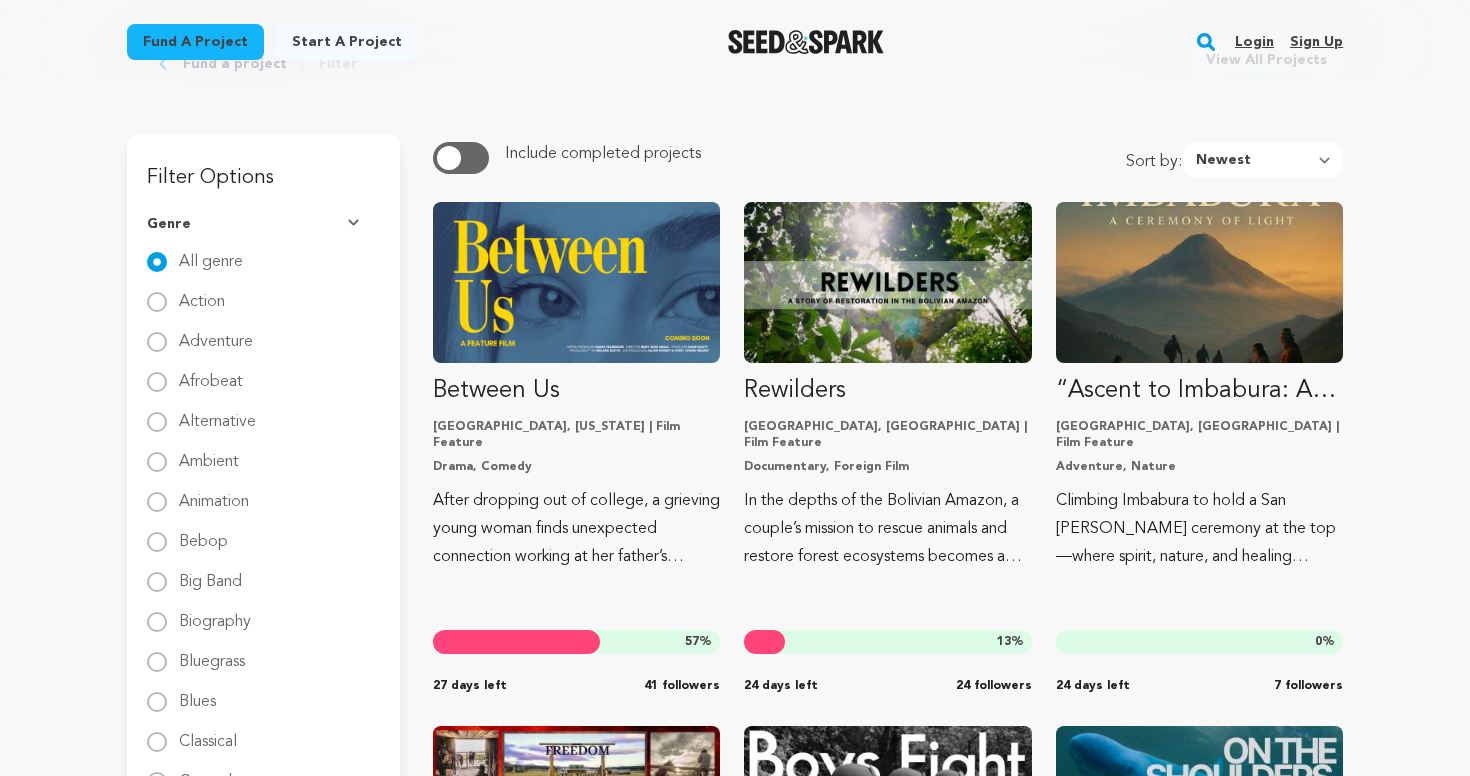scroll, scrollTop: 159, scrollLeft: 0, axis: vertical 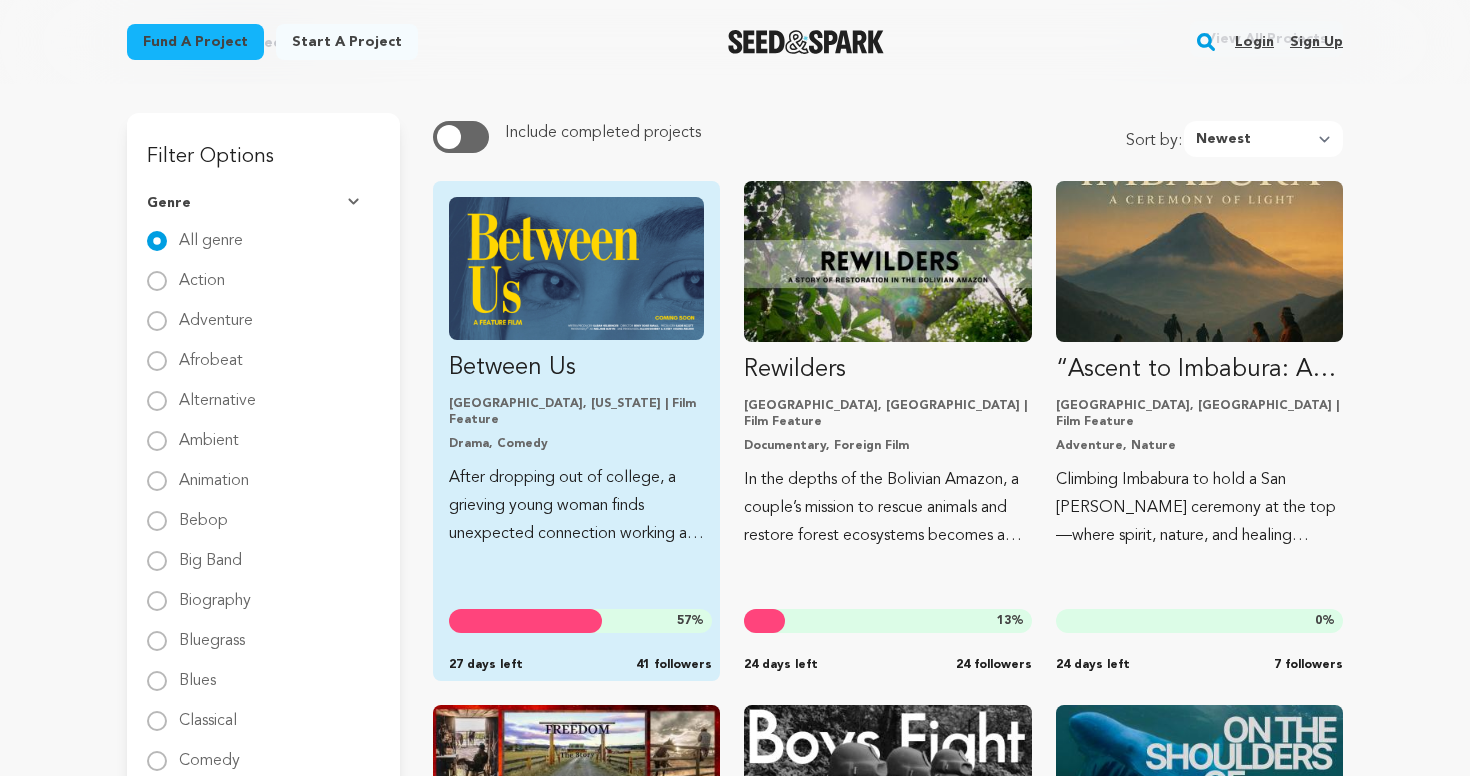 click on "Between Us" at bounding box center [576, 368] 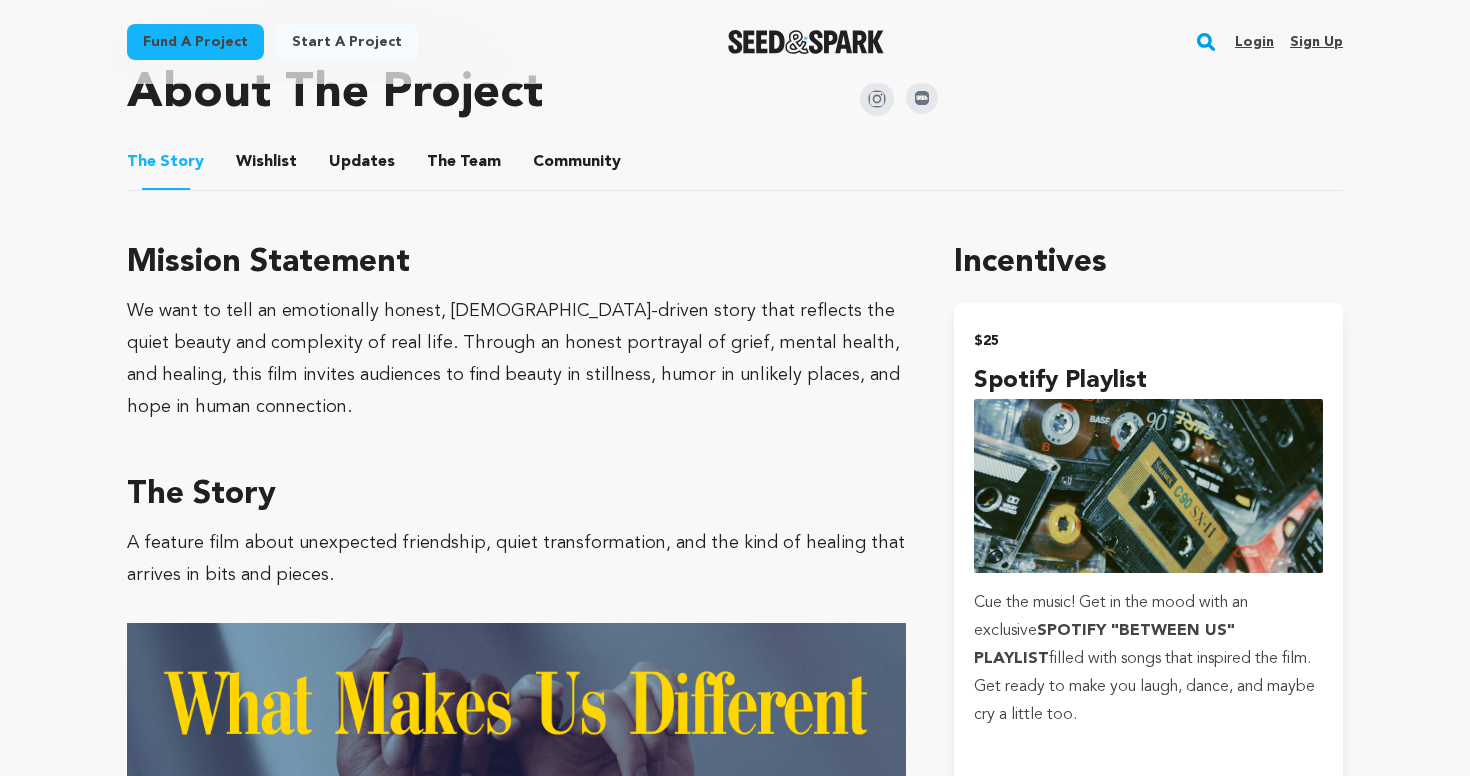 scroll, scrollTop: 1048, scrollLeft: 0, axis: vertical 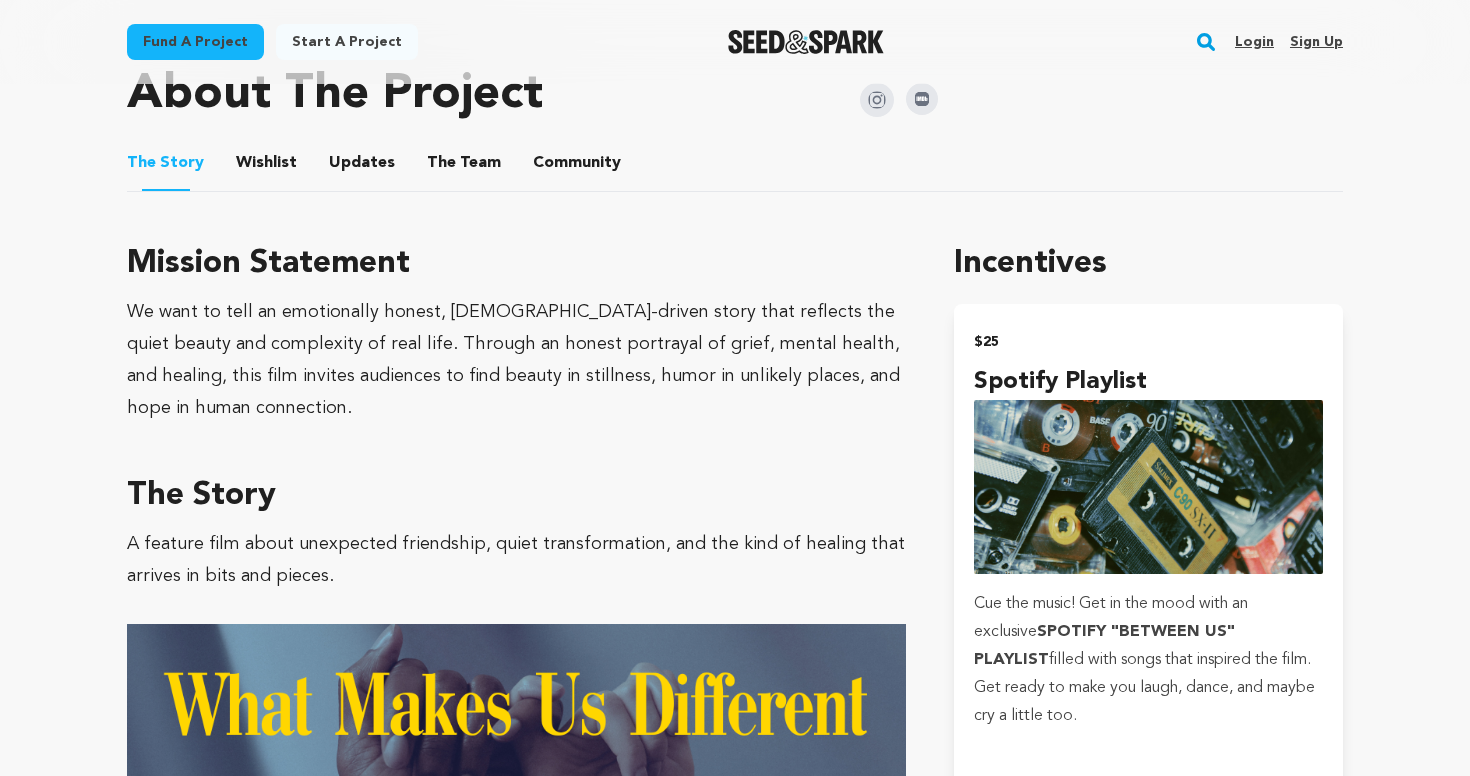 click on "Wishlist" at bounding box center [267, 167] 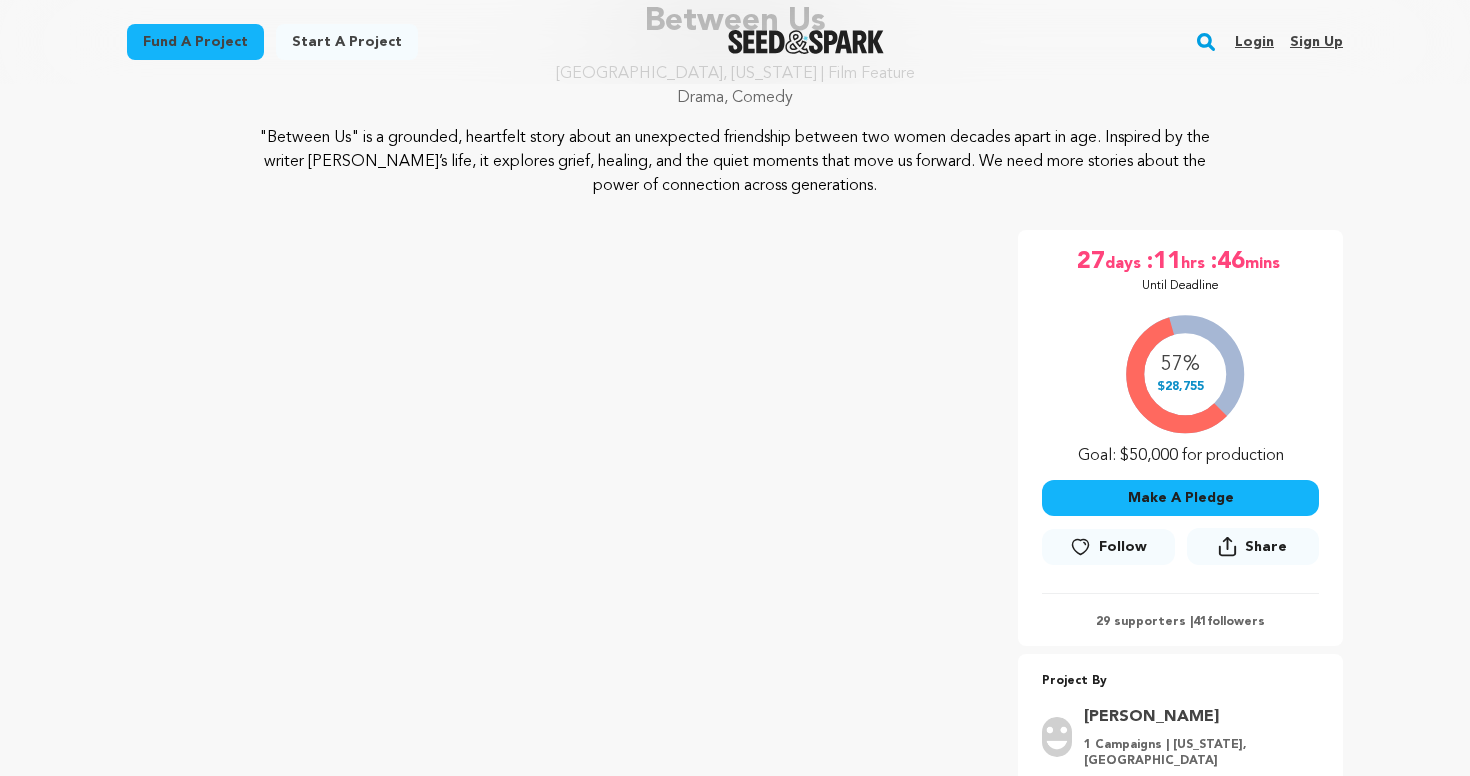 scroll, scrollTop: 178, scrollLeft: 1, axis: both 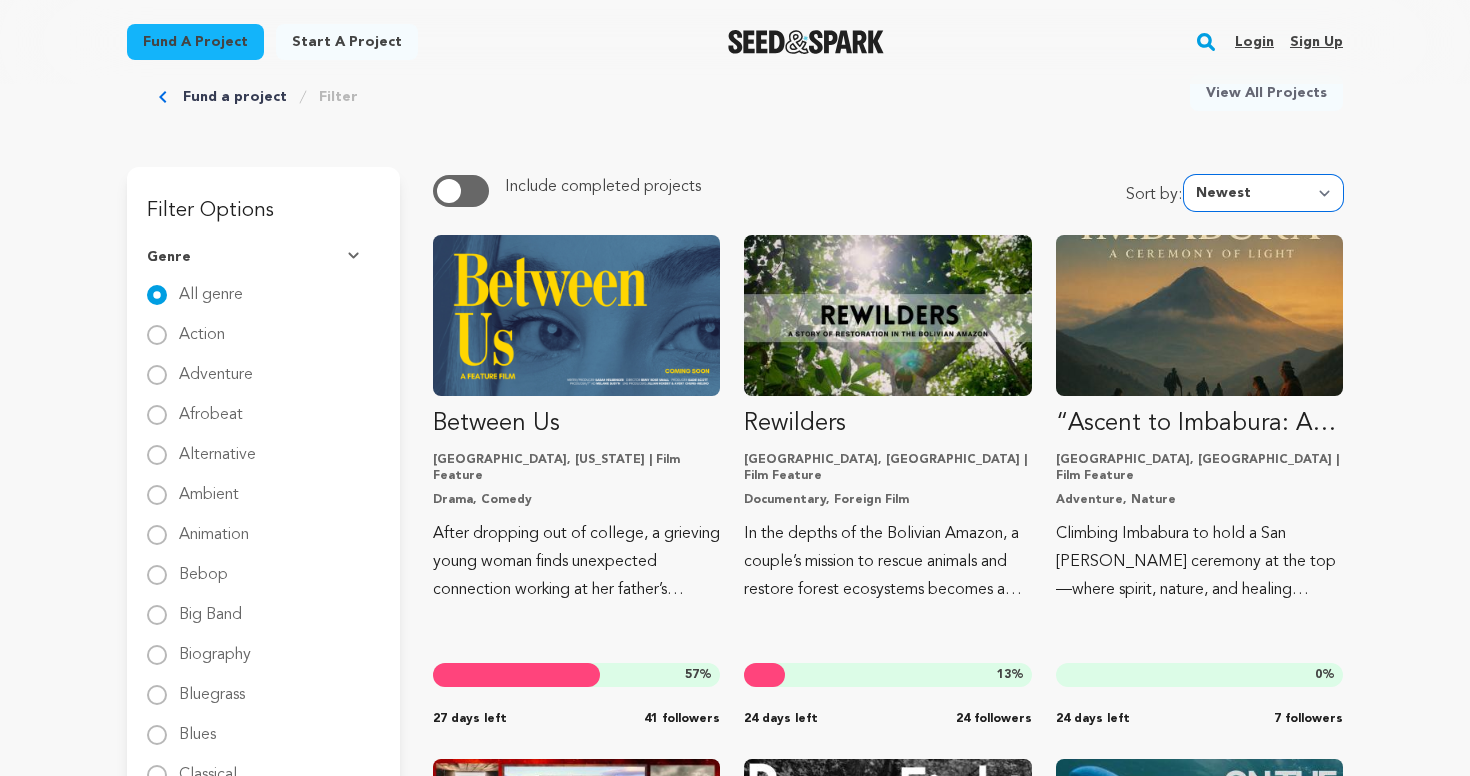 select on "most_popular" 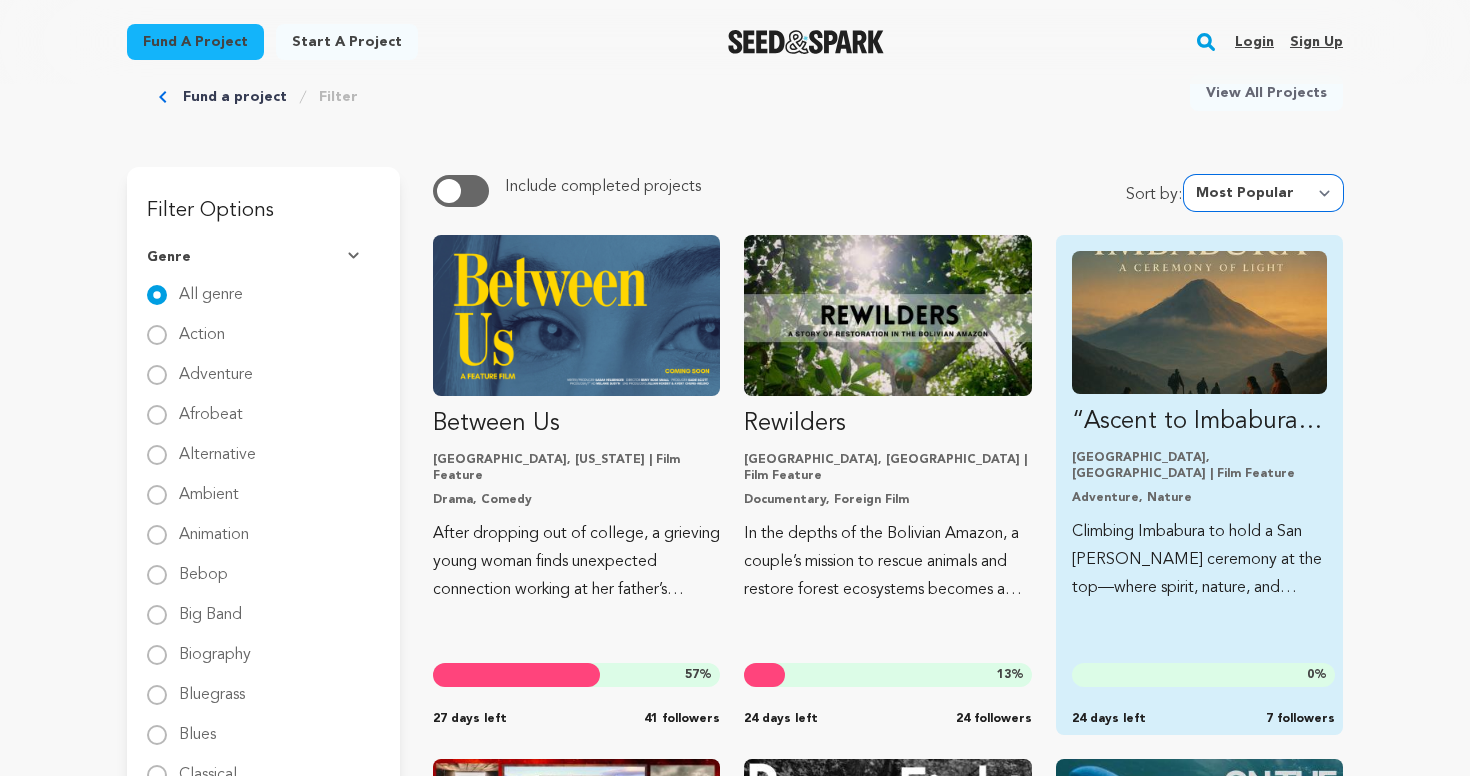 scroll, scrollTop: 0, scrollLeft: 0, axis: both 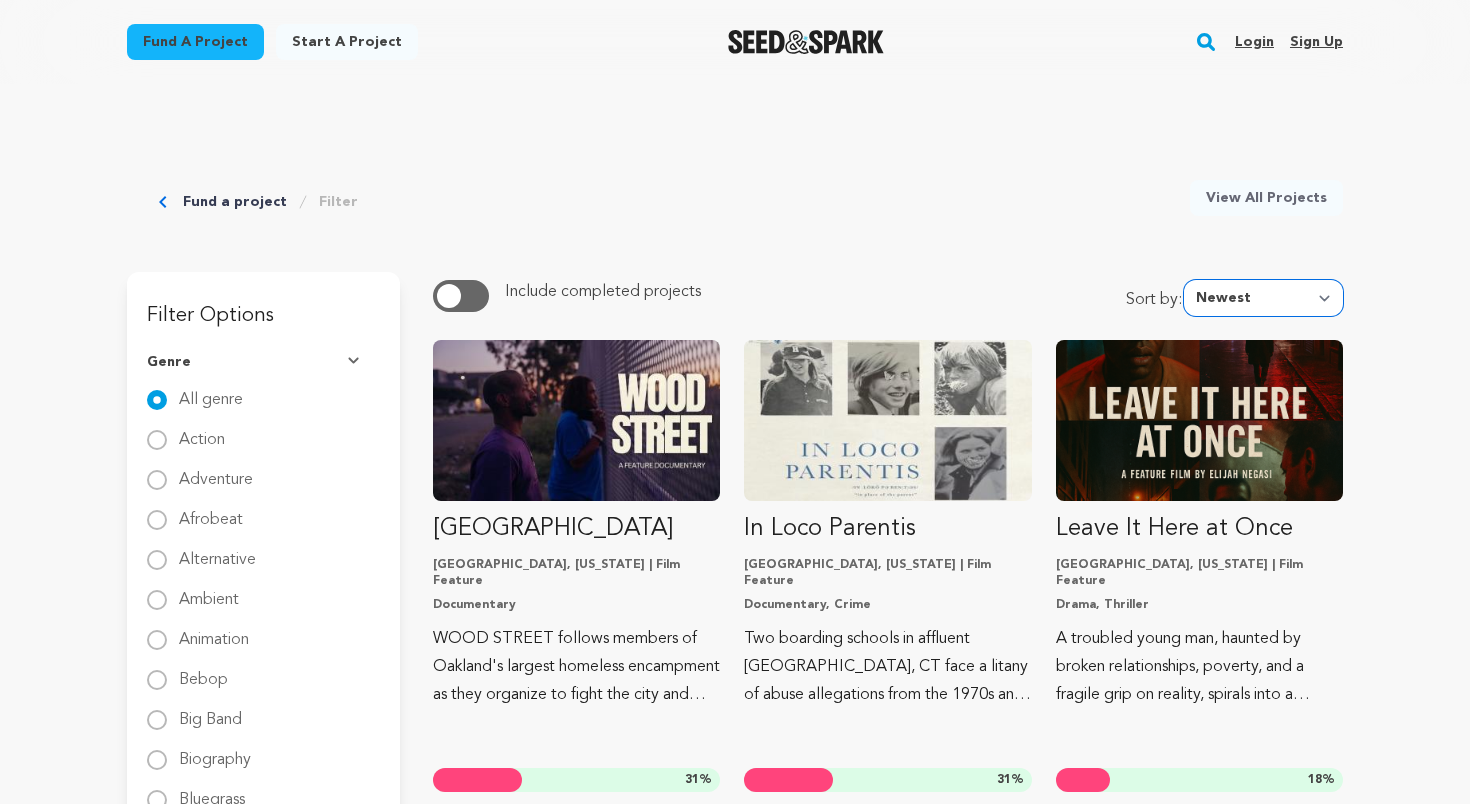select on "most_popular" 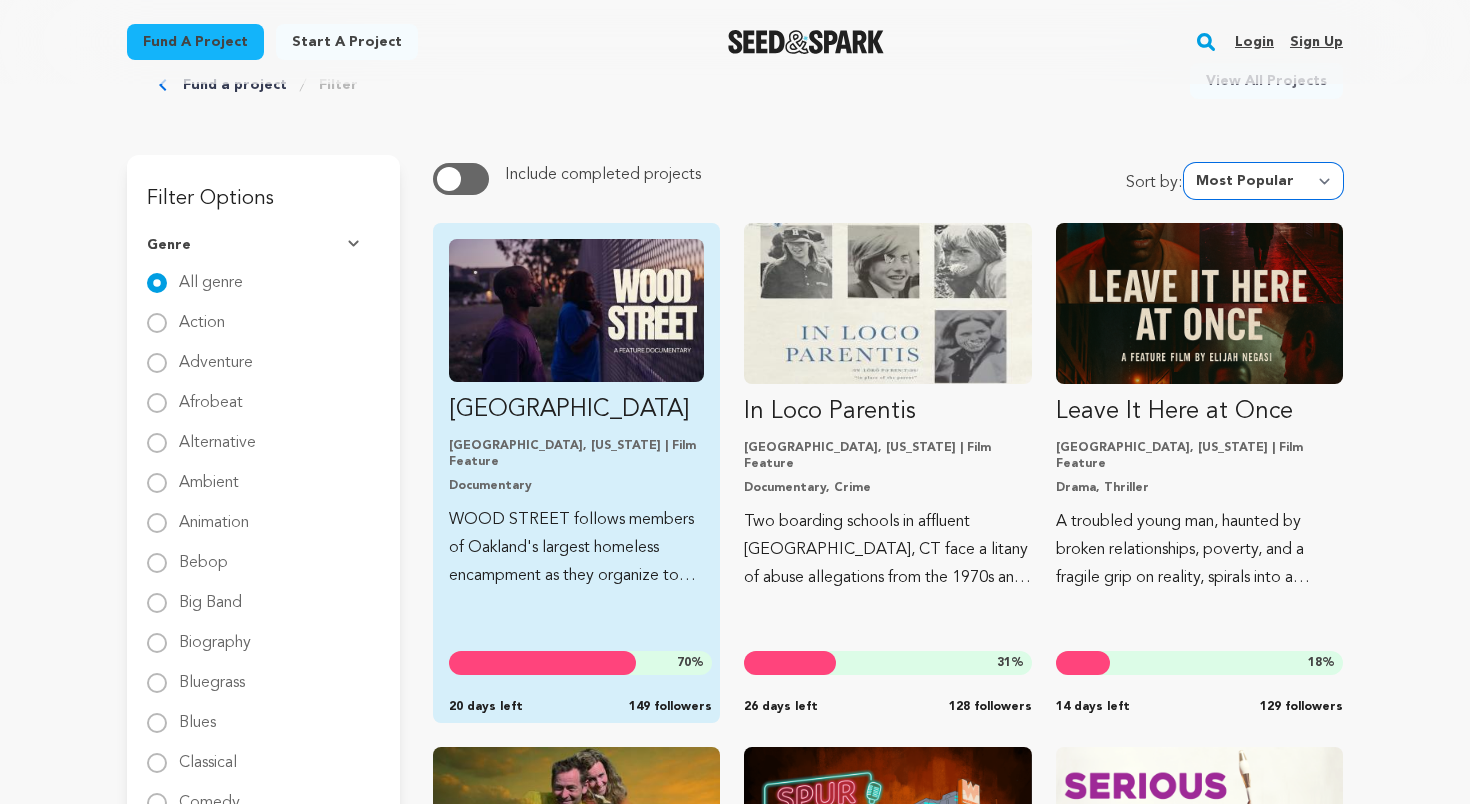 scroll, scrollTop: 139, scrollLeft: 0, axis: vertical 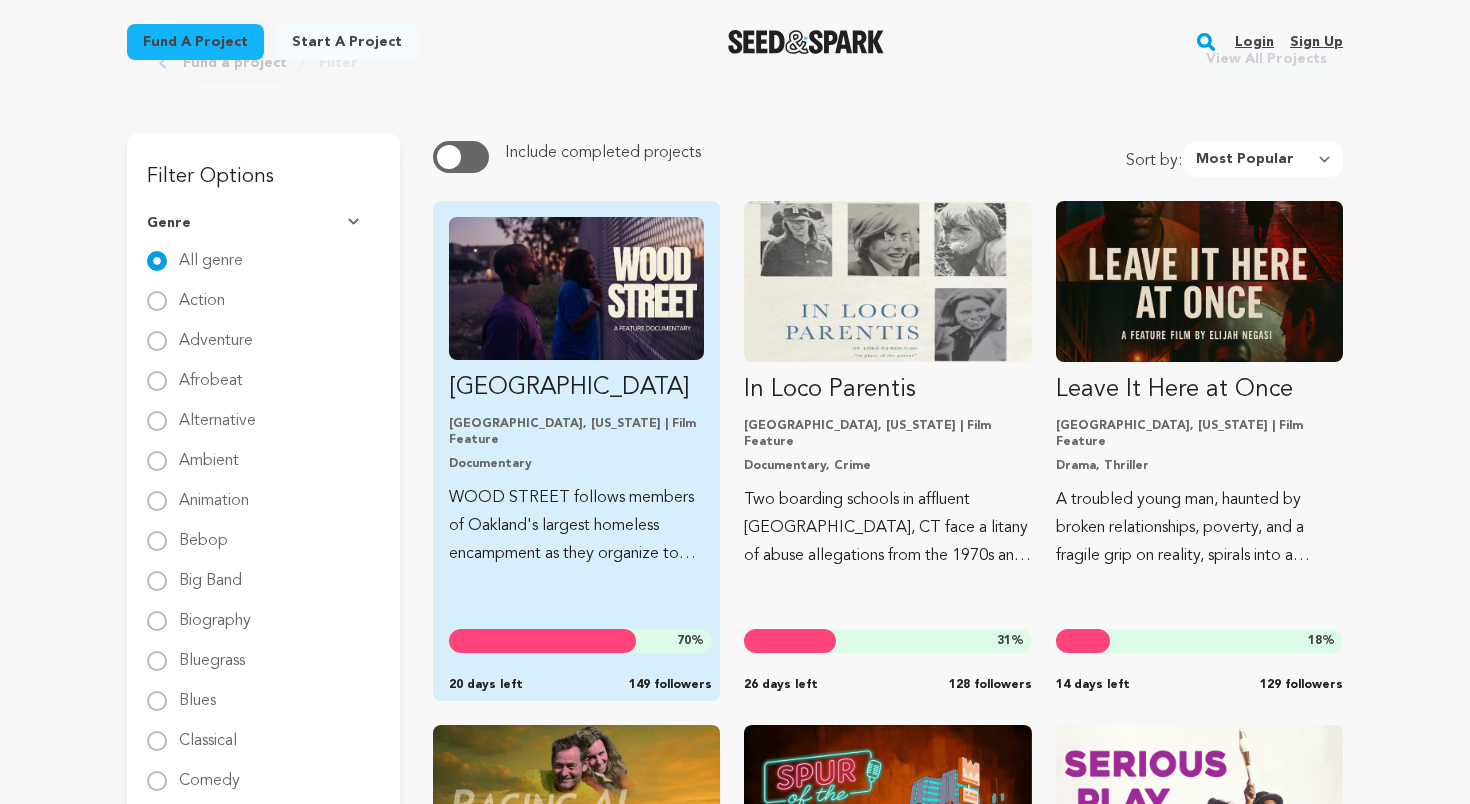click on "Wood Street
Oakland, California | Film Feature
Documentary
WOOD STREET follows members of Oakland's largest homeless encampment as they organize to fight the city and state against eviction.
70 %
20 days left
149 followers" at bounding box center (576, 392) 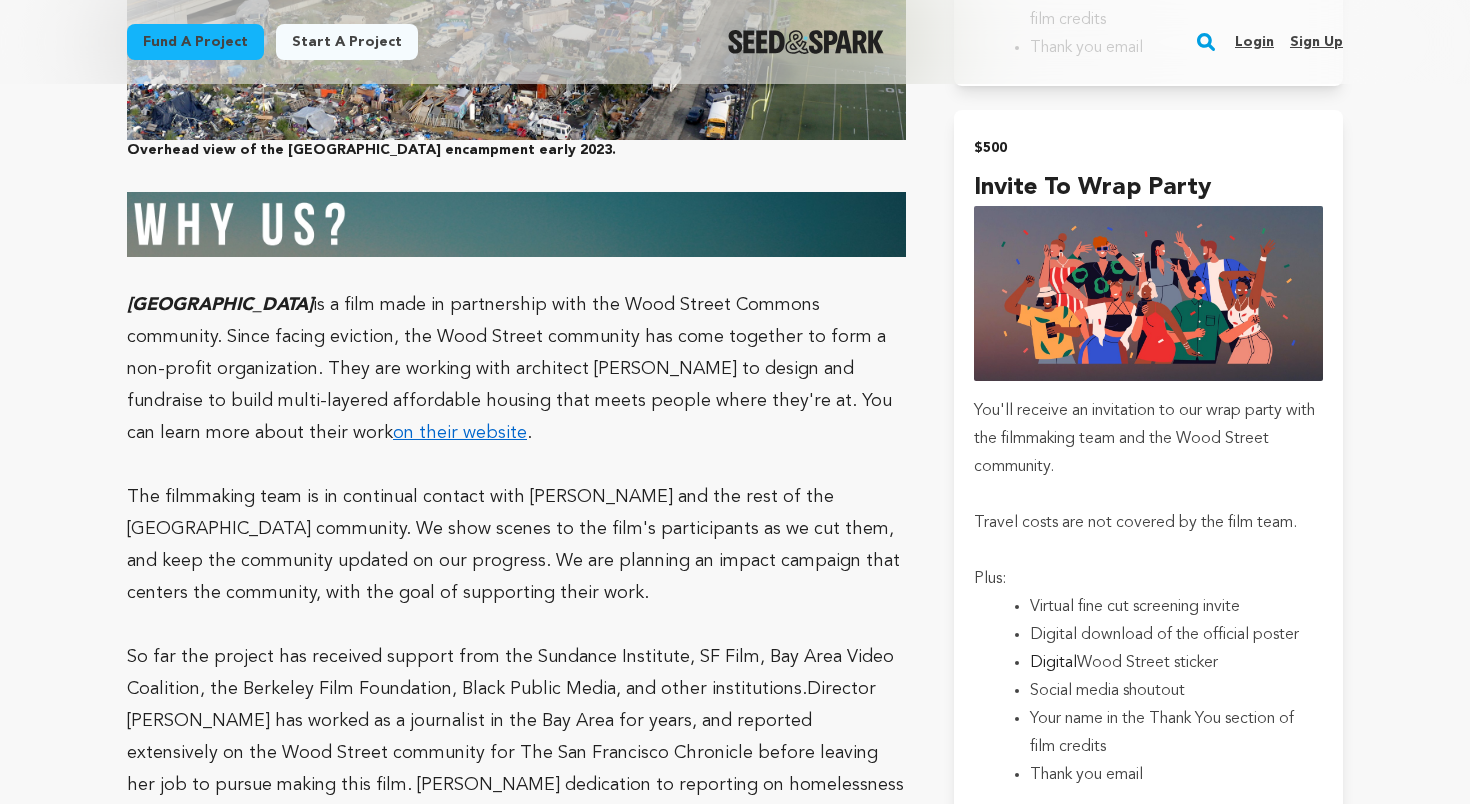 scroll, scrollTop: 4053, scrollLeft: 0, axis: vertical 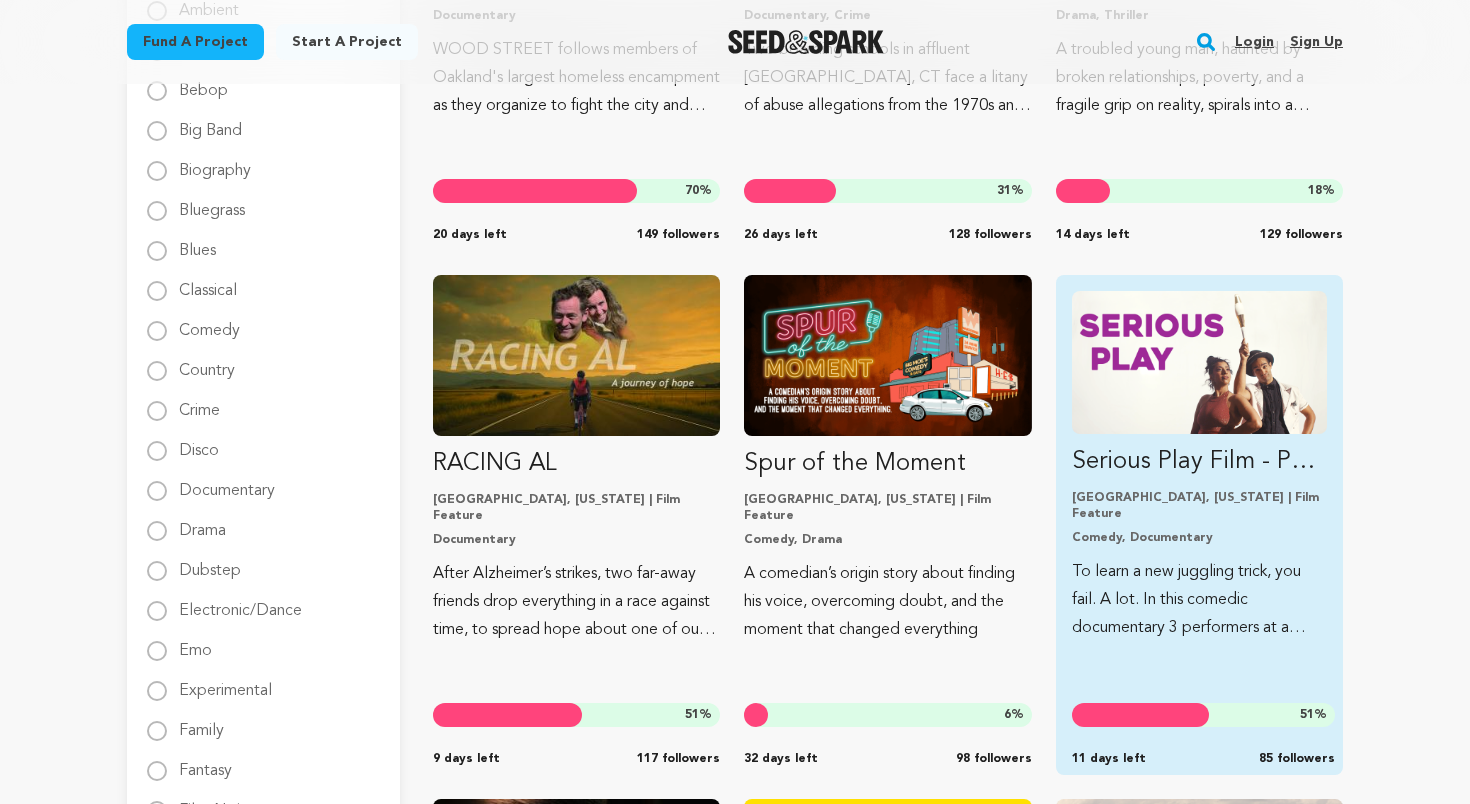 click on "Serious Play Film - Post Funding" at bounding box center [1199, 462] 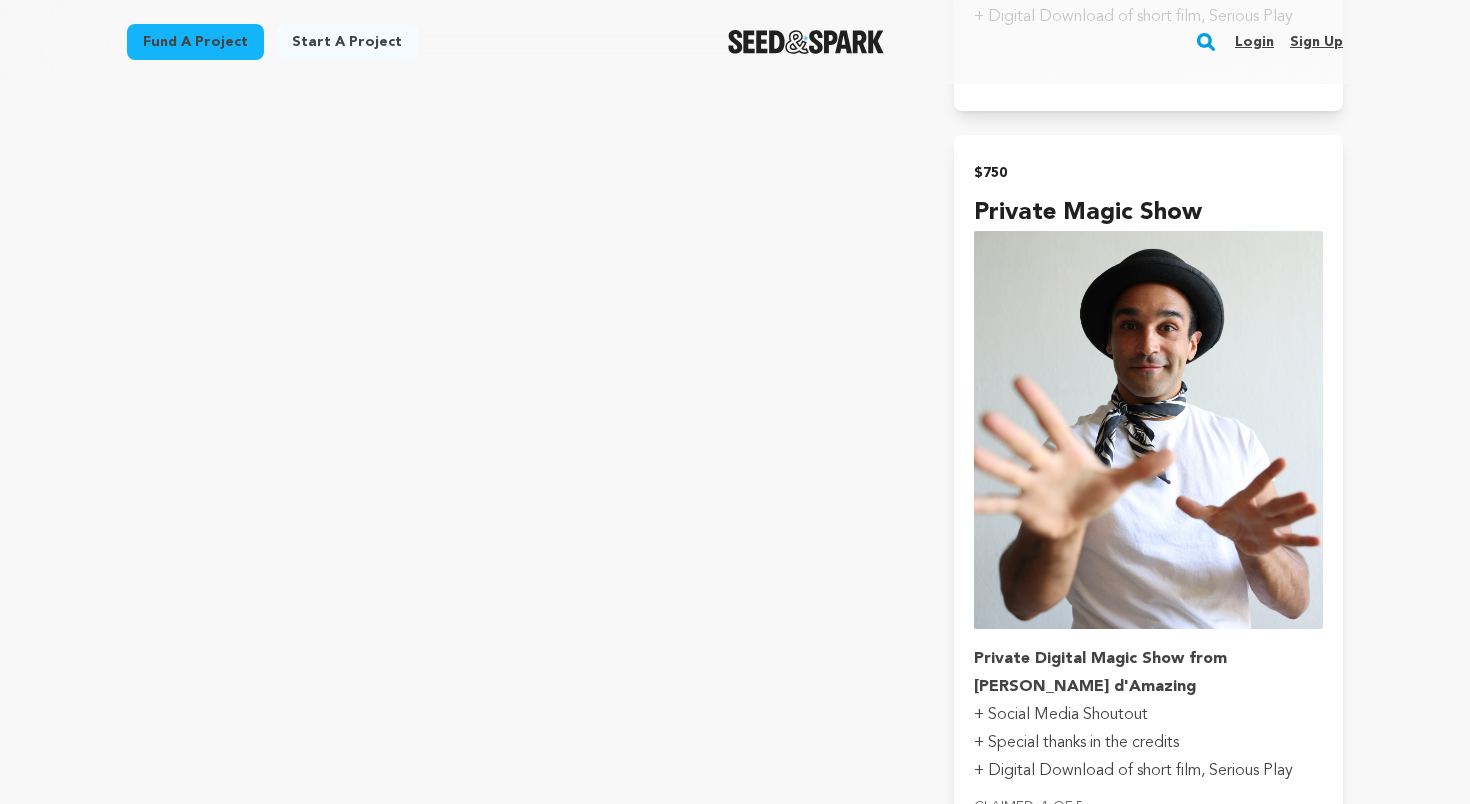 scroll, scrollTop: 9167, scrollLeft: 0, axis: vertical 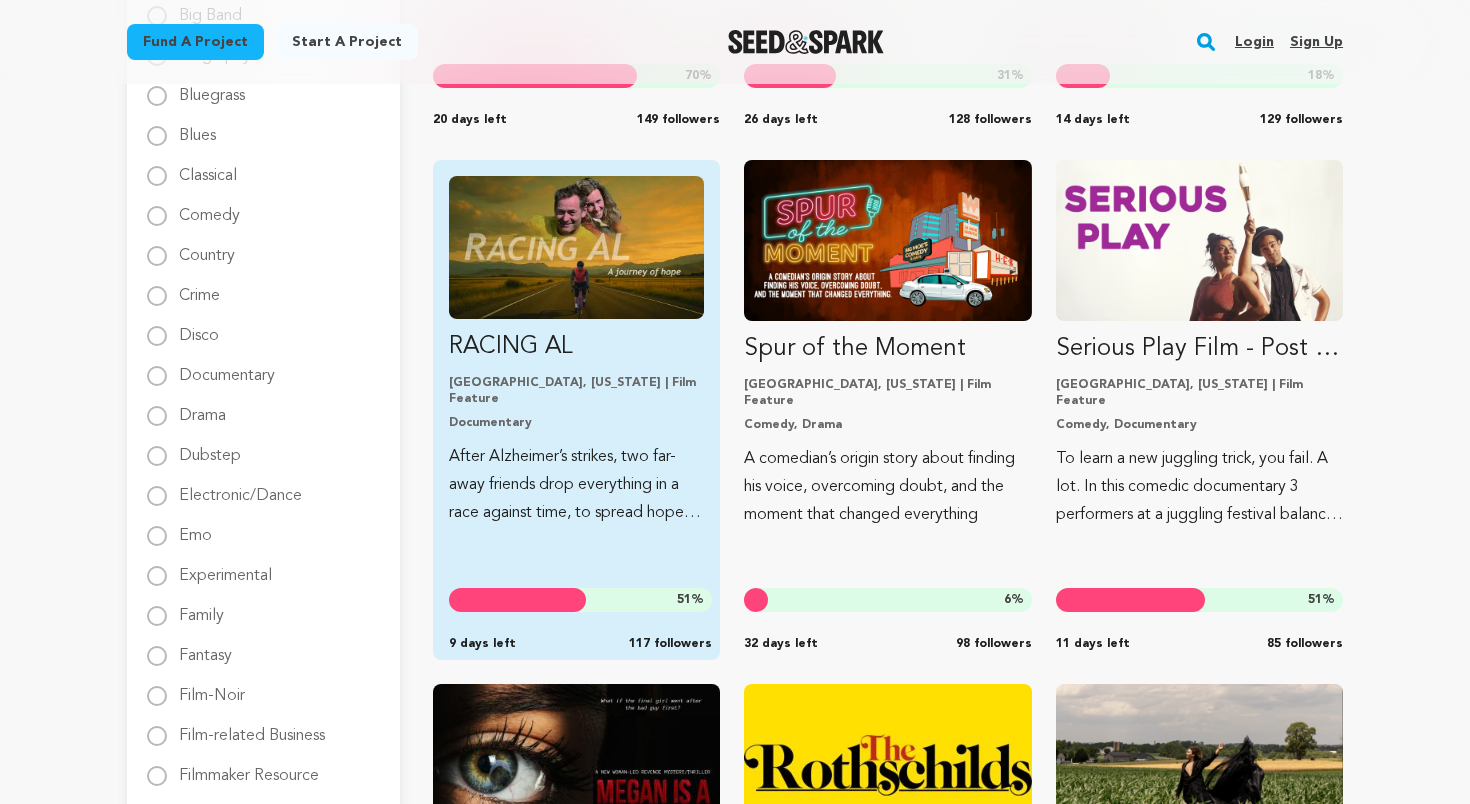 click at bounding box center (576, 247) 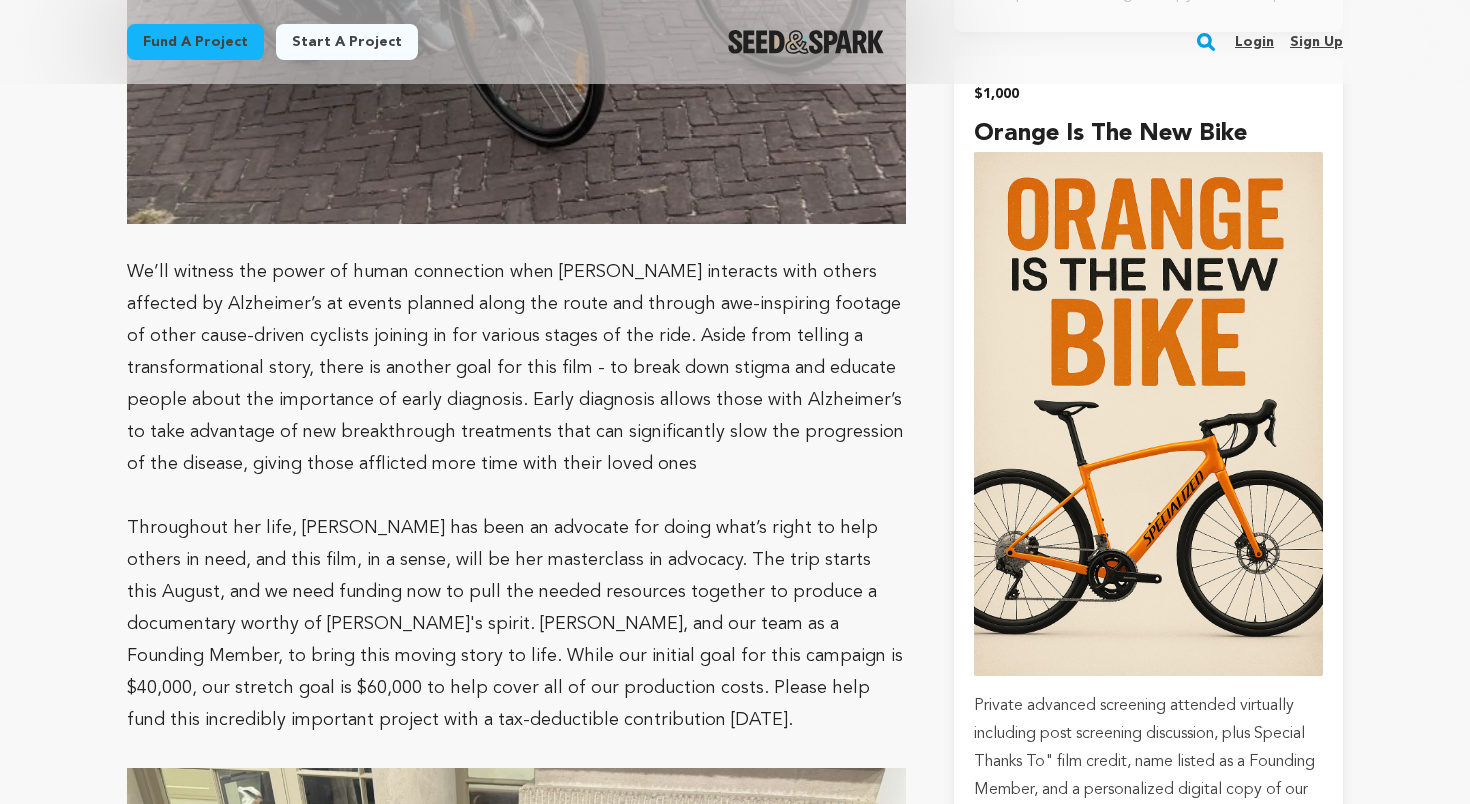 scroll, scrollTop: 3563, scrollLeft: 0, axis: vertical 